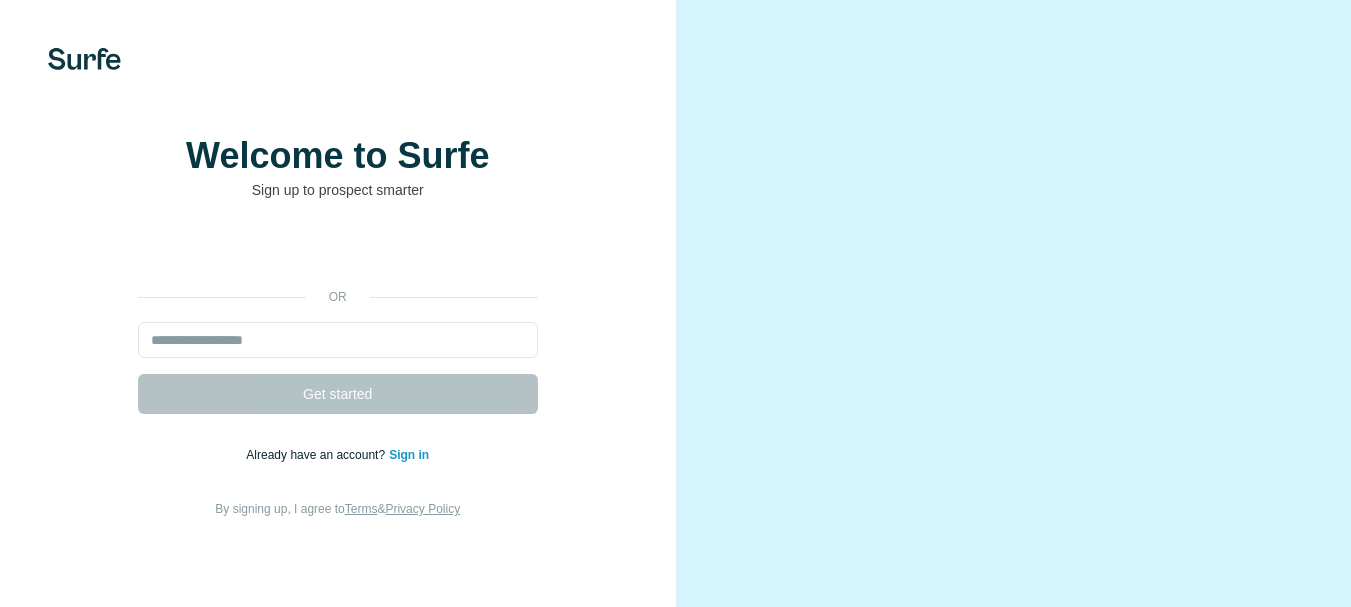 scroll, scrollTop: 0, scrollLeft: 0, axis: both 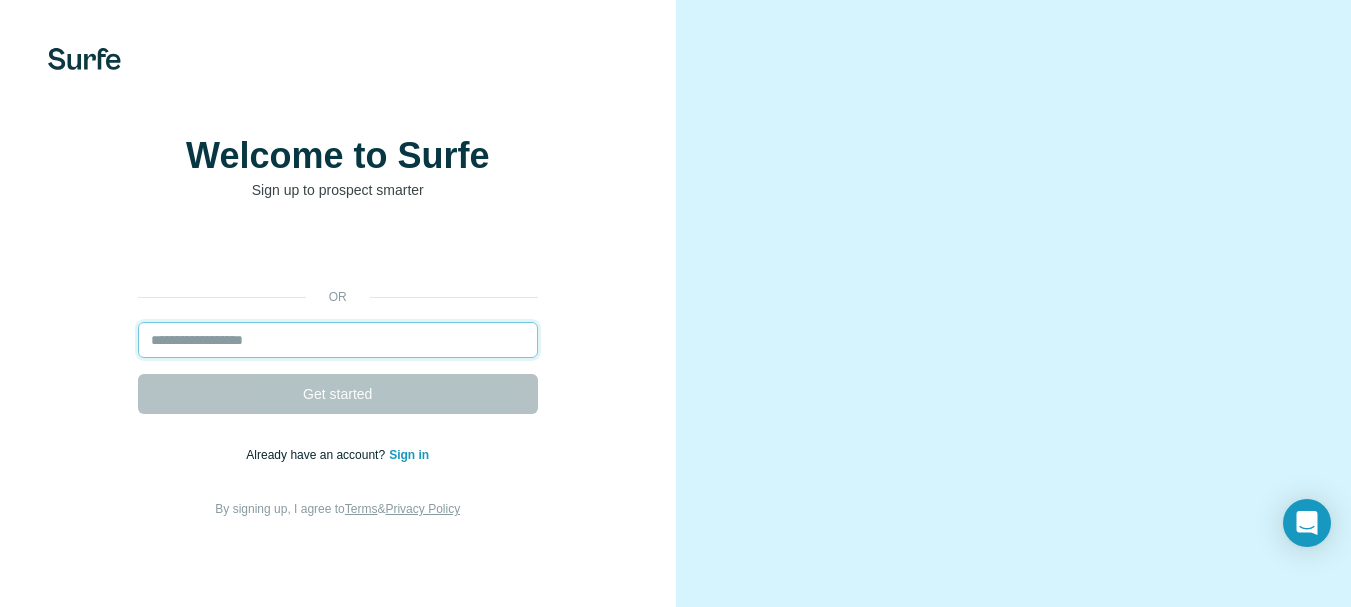 click at bounding box center (338, 340) 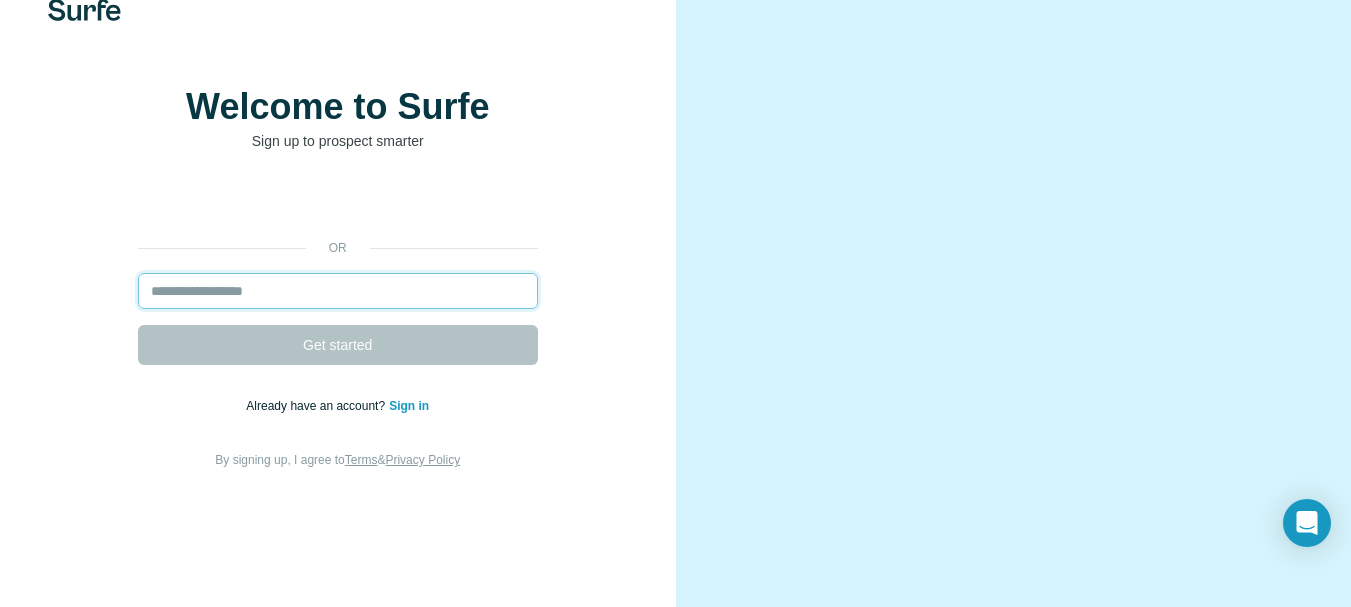 scroll, scrollTop: 120, scrollLeft: 0, axis: vertical 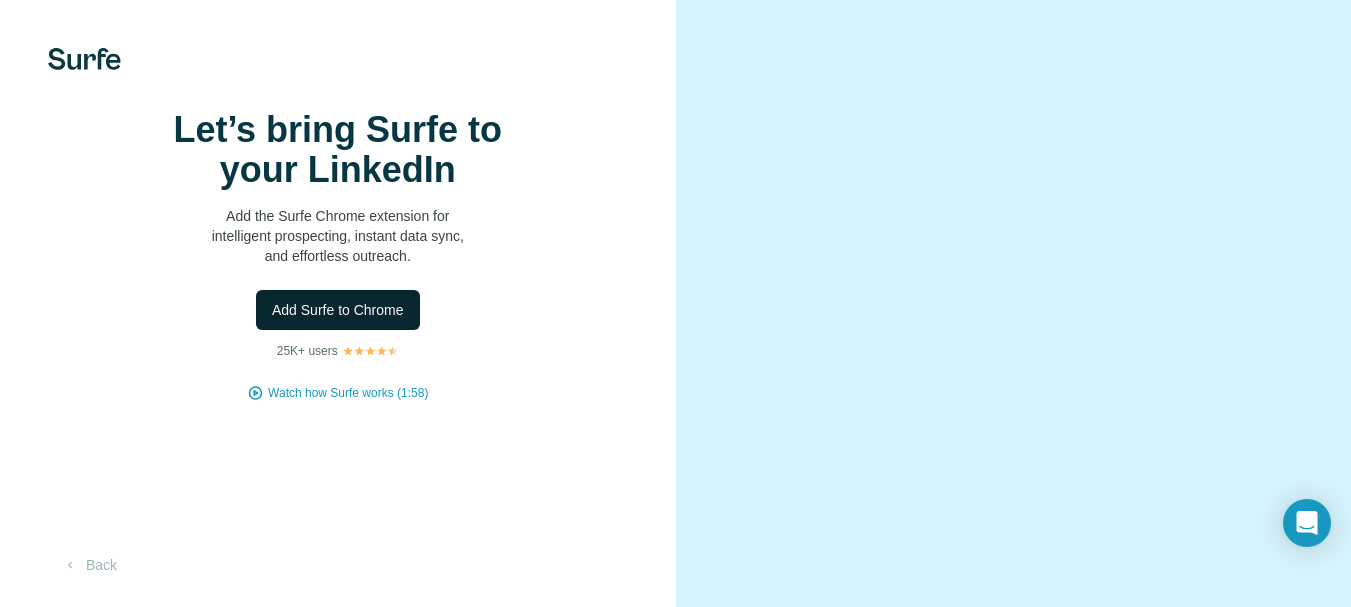 click on "Add Surfe to Chrome" at bounding box center (338, 310) 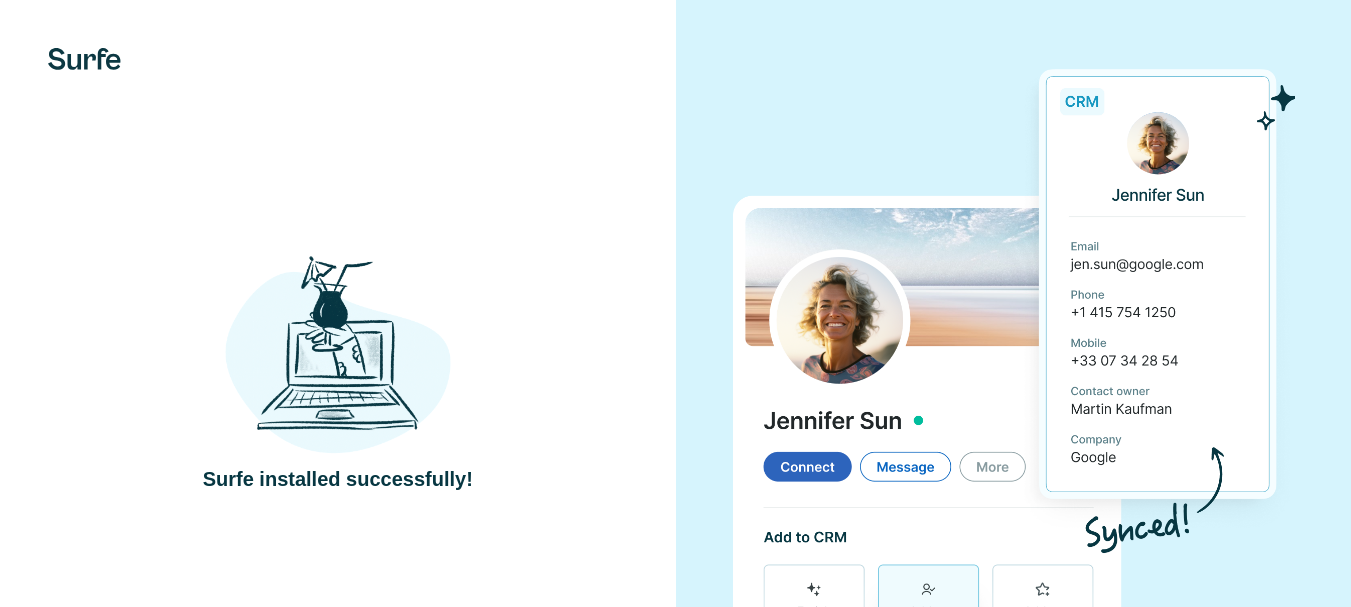 scroll, scrollTop: 0, scrollLeft: 0, axis: both 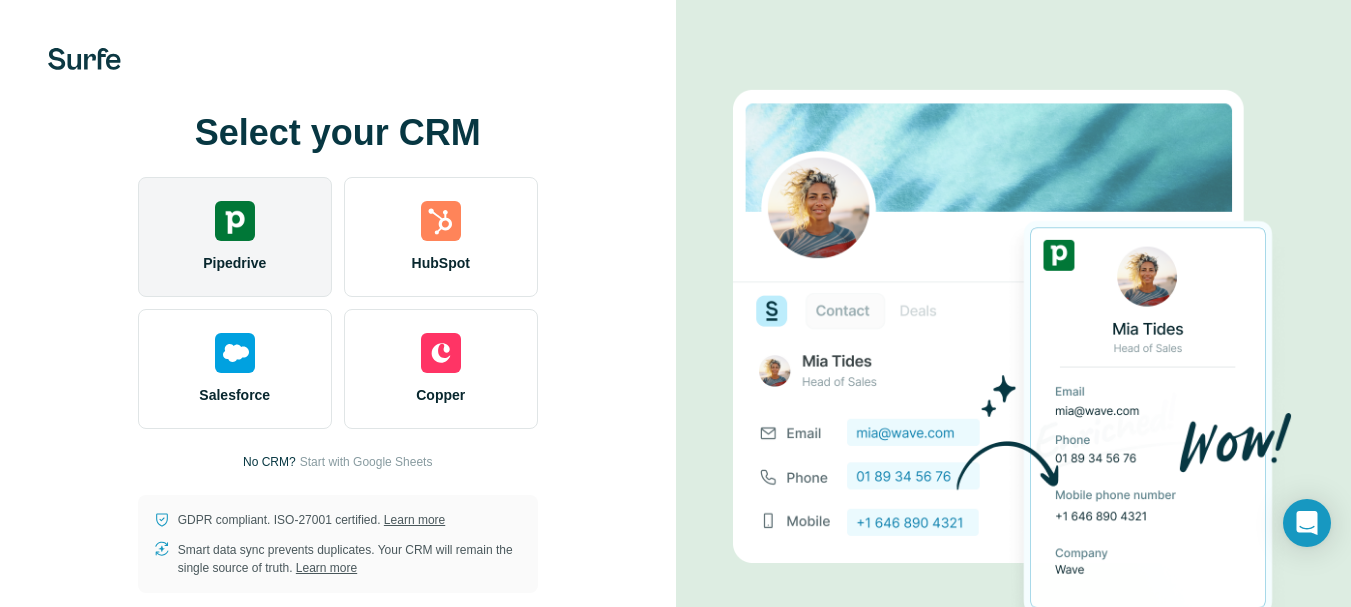click at bounding box center [235, 221] 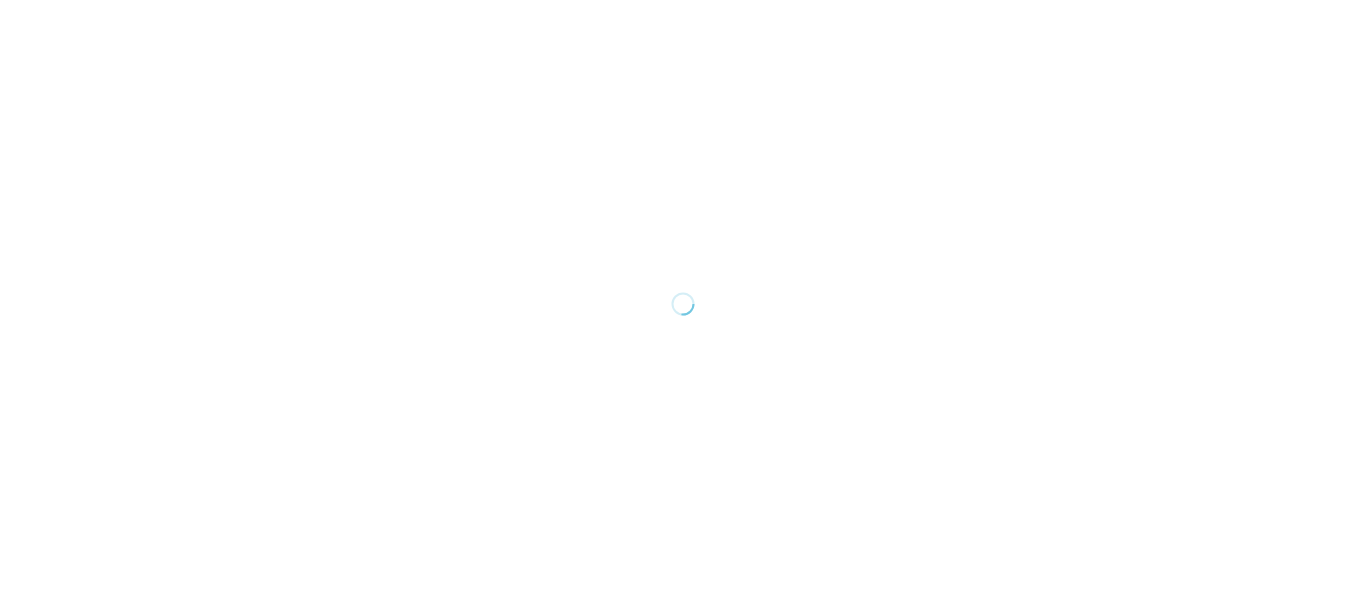 scroll, scrollTop: 0, scrollLeft: 0, axis: both 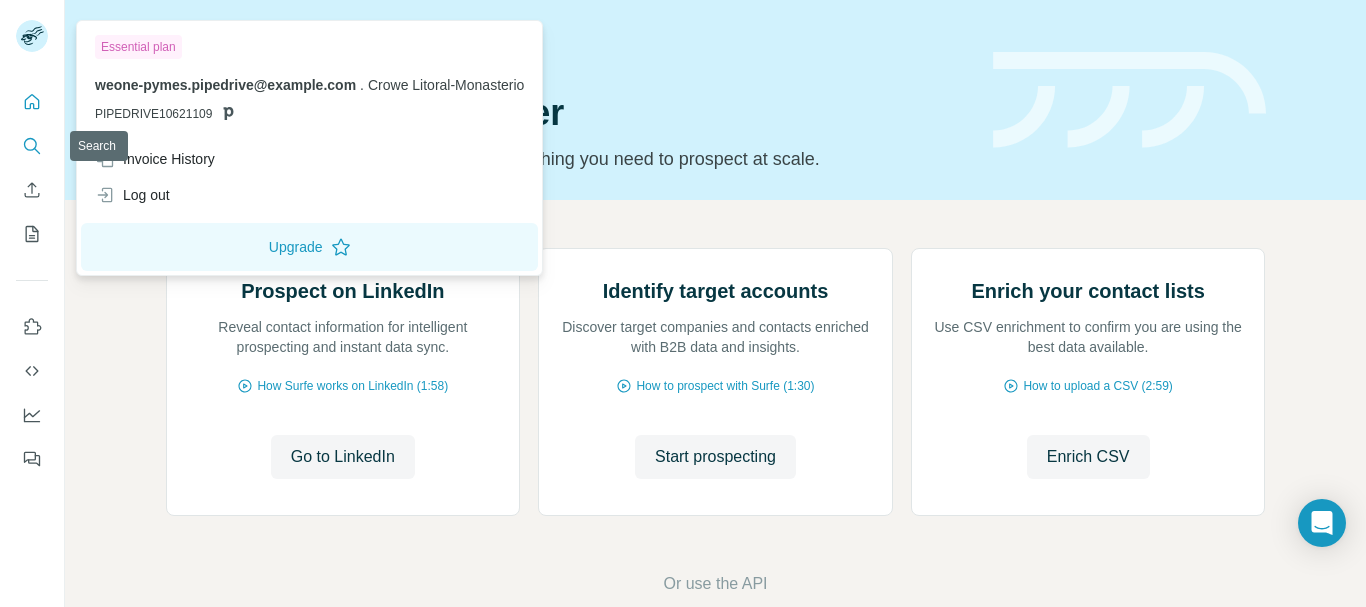 click 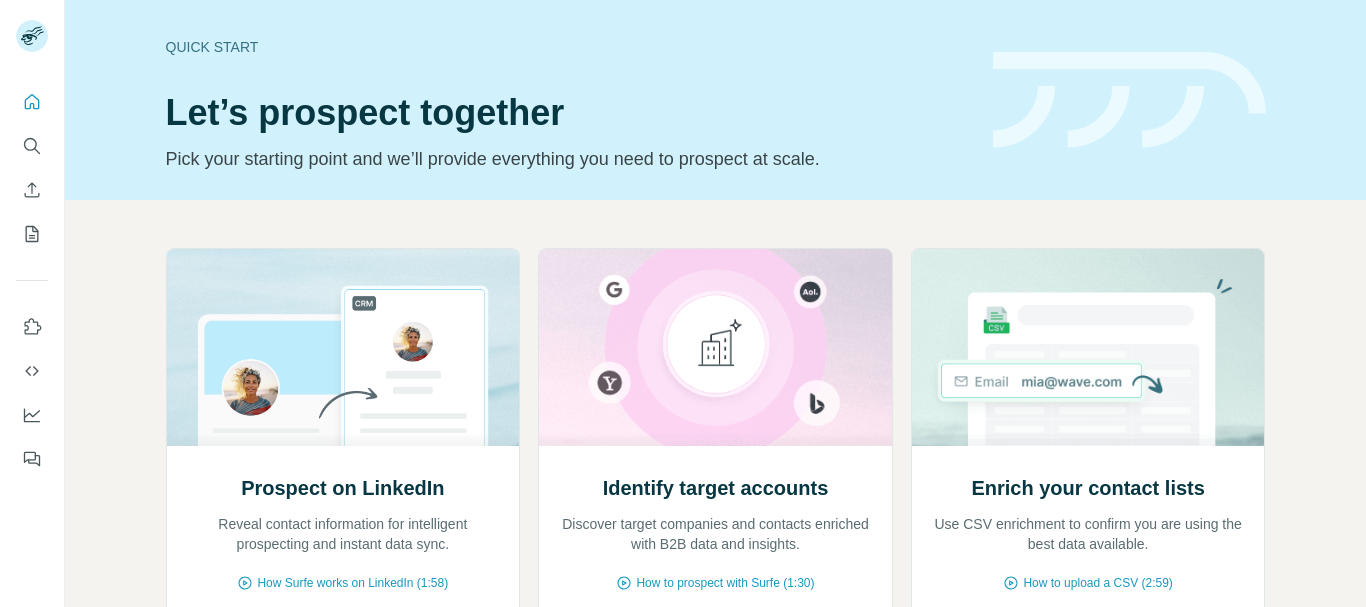 scroll, scrollTop: 0, scrollLeft: 0, axis: both 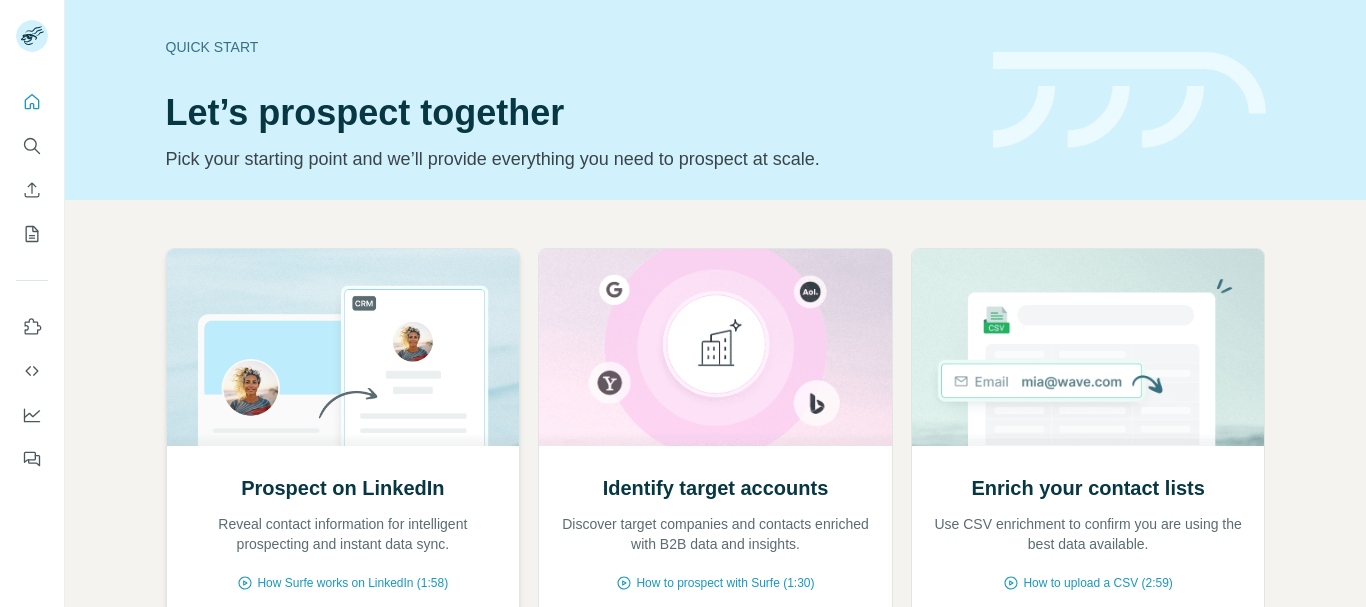drag, startPoint x: 0, startPoint y: 0, endPoint x: 353, endPoint y: 385, distance: 522.33514 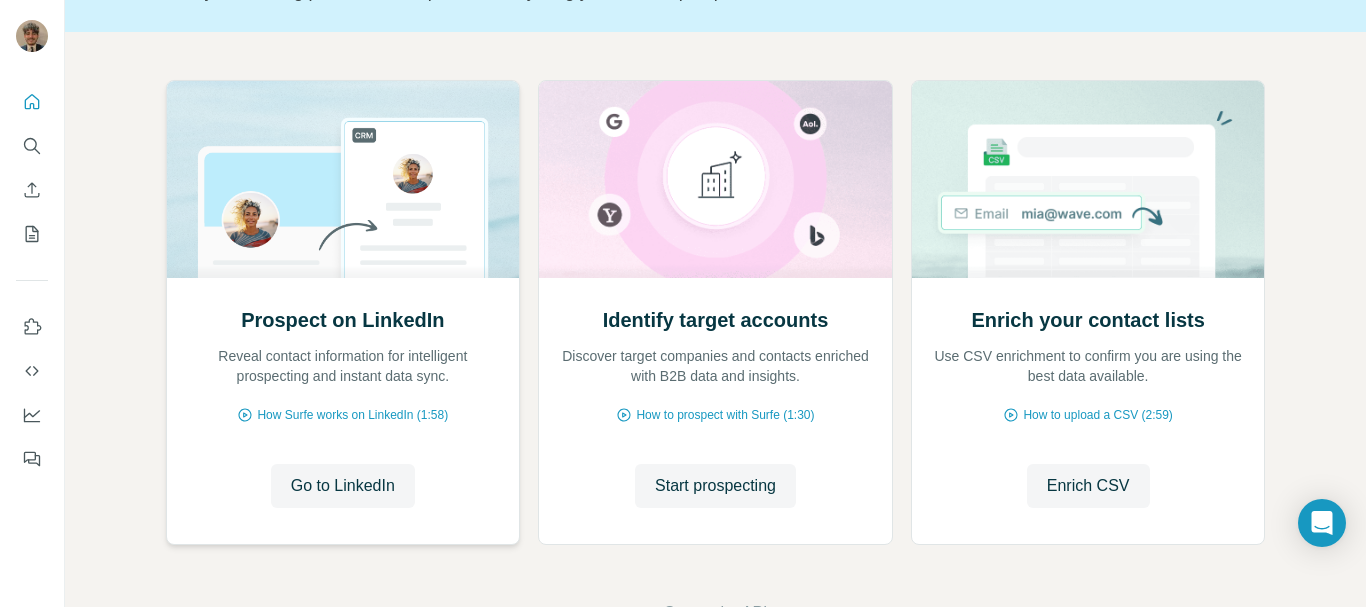 scroll, scrollTop: 200, scrollLeft: 0, axis: vertical 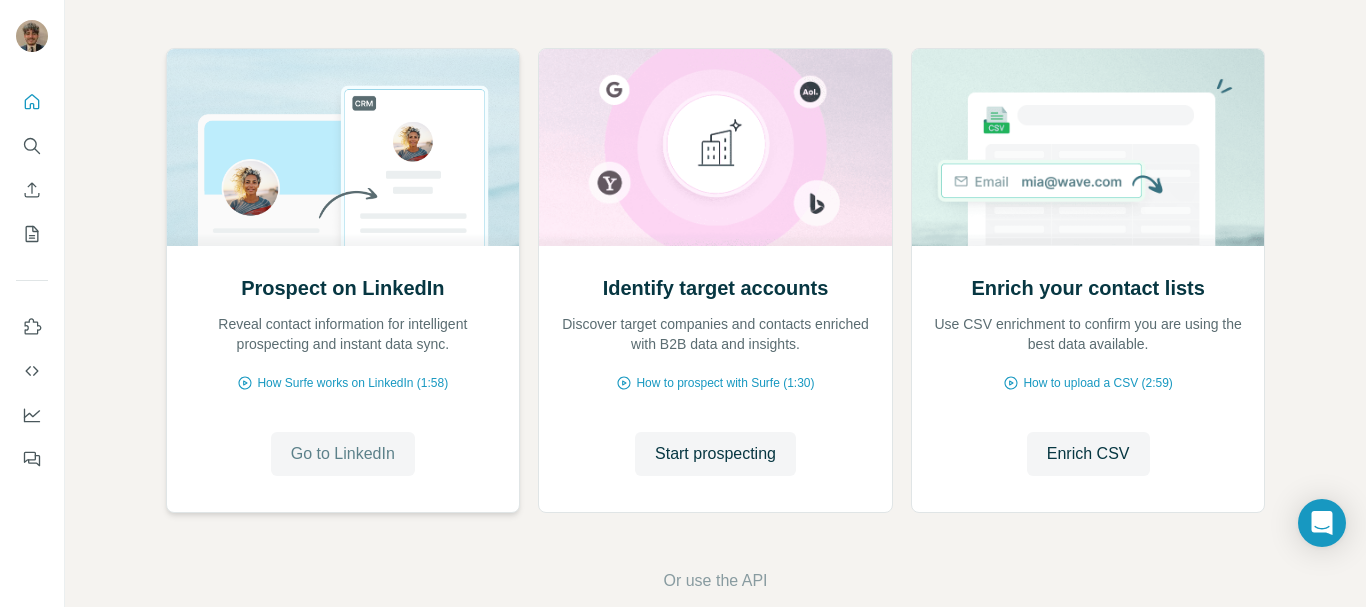 click on "Go to LinkedIn" at bounding box center [343, 454] 